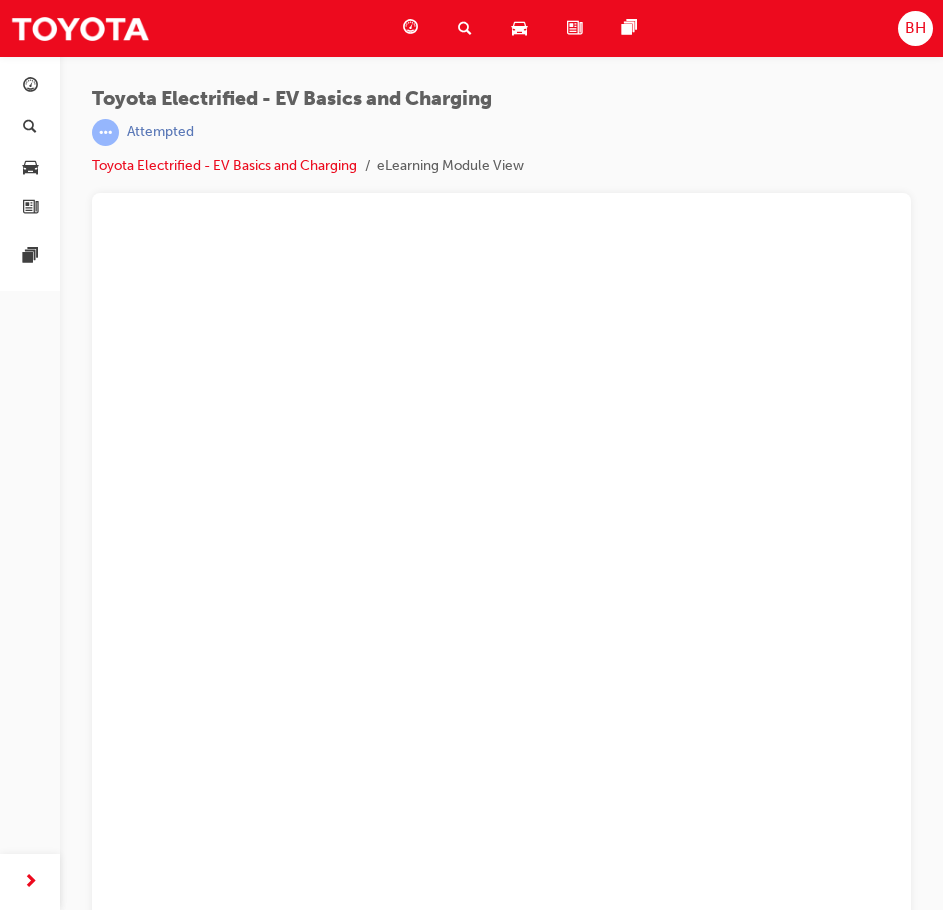 scroll, scrollTop: 0, scrollLeft: 0, axis: both 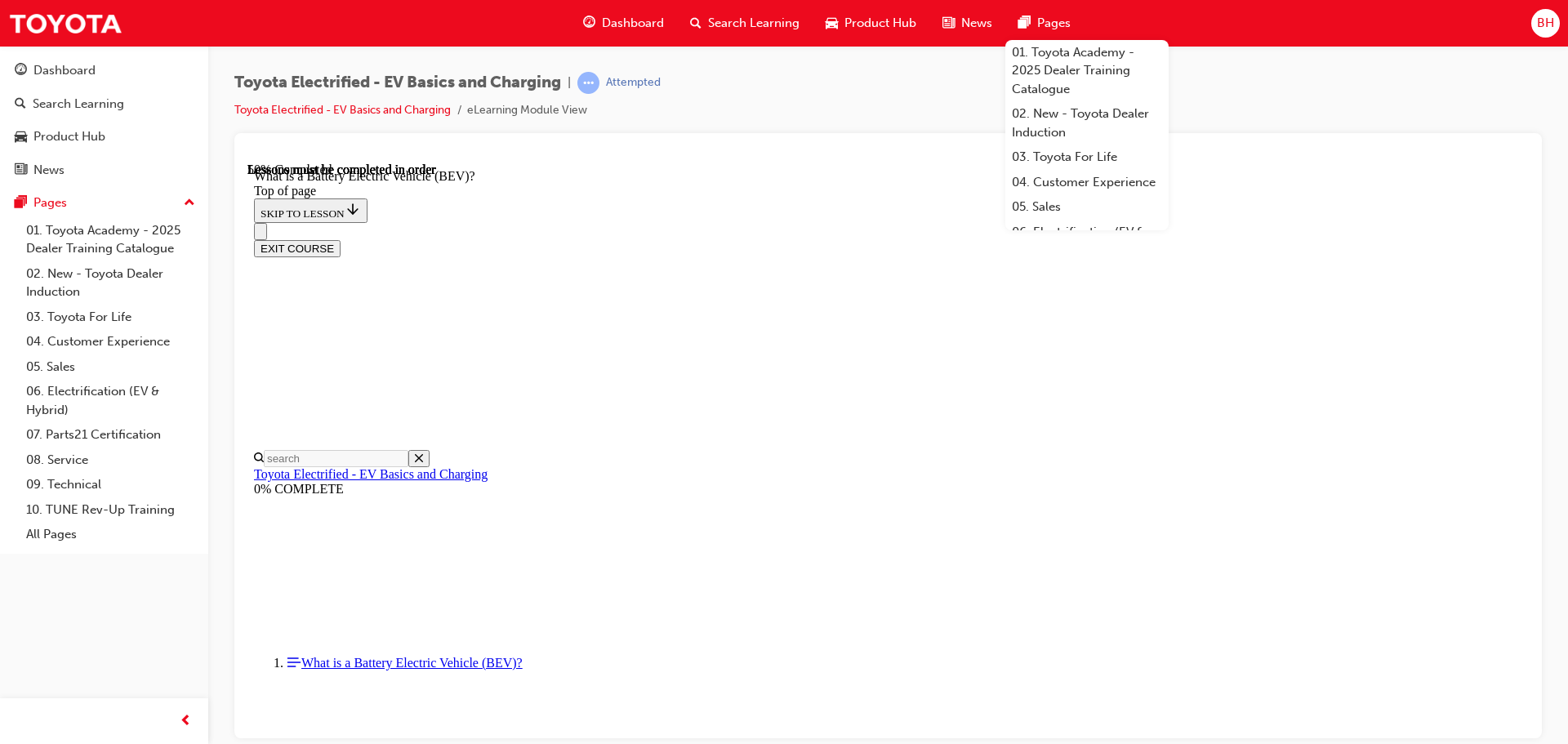 click on "A Battery Electric Vehicle (BEV), or simply 'EV', is a vehicle which has one or more electric motors that are powered exclusively by a rechargeable battery. And since there's no internal combustion engine, there are no CO 2   tailpipe emissions. Anyone driving a conventional vehicle will be right at home driving a BEV, as the driving process is virtually the same. When it comes to charging, it's as easy as plugging it in just like your smartphone. It's also very convenient, since it's safe to charge each night at home to enjoy a fully charged battery the next day with lower running costs, instead of filling up once a week for petrol. However, since owning and charging BEVs isn't so common yet, many people still have lots of questions about how BEVs work, how to charge them, and how to plan their trips to minimise range anxiety. It's also important to understand that BEVs won't suit everyone, so  qualifying your customers  to find out how they plan to use their vehicle is a top priority!" at bounding box center (888, 10044) 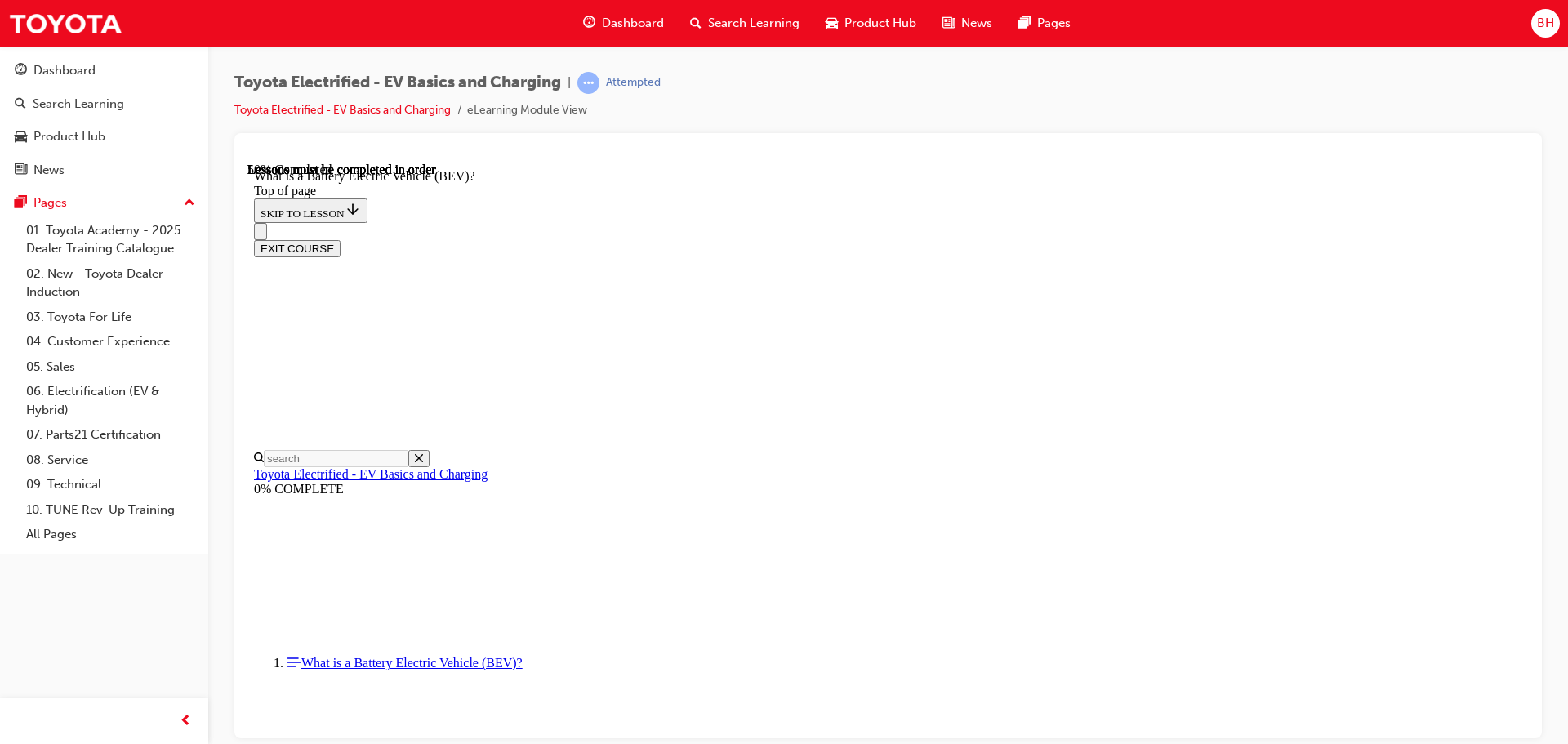 drag, startPoint x: 1058, startPoint y: 27, endPoint x: 1290, endPoint y: 96, distance: 242.04338 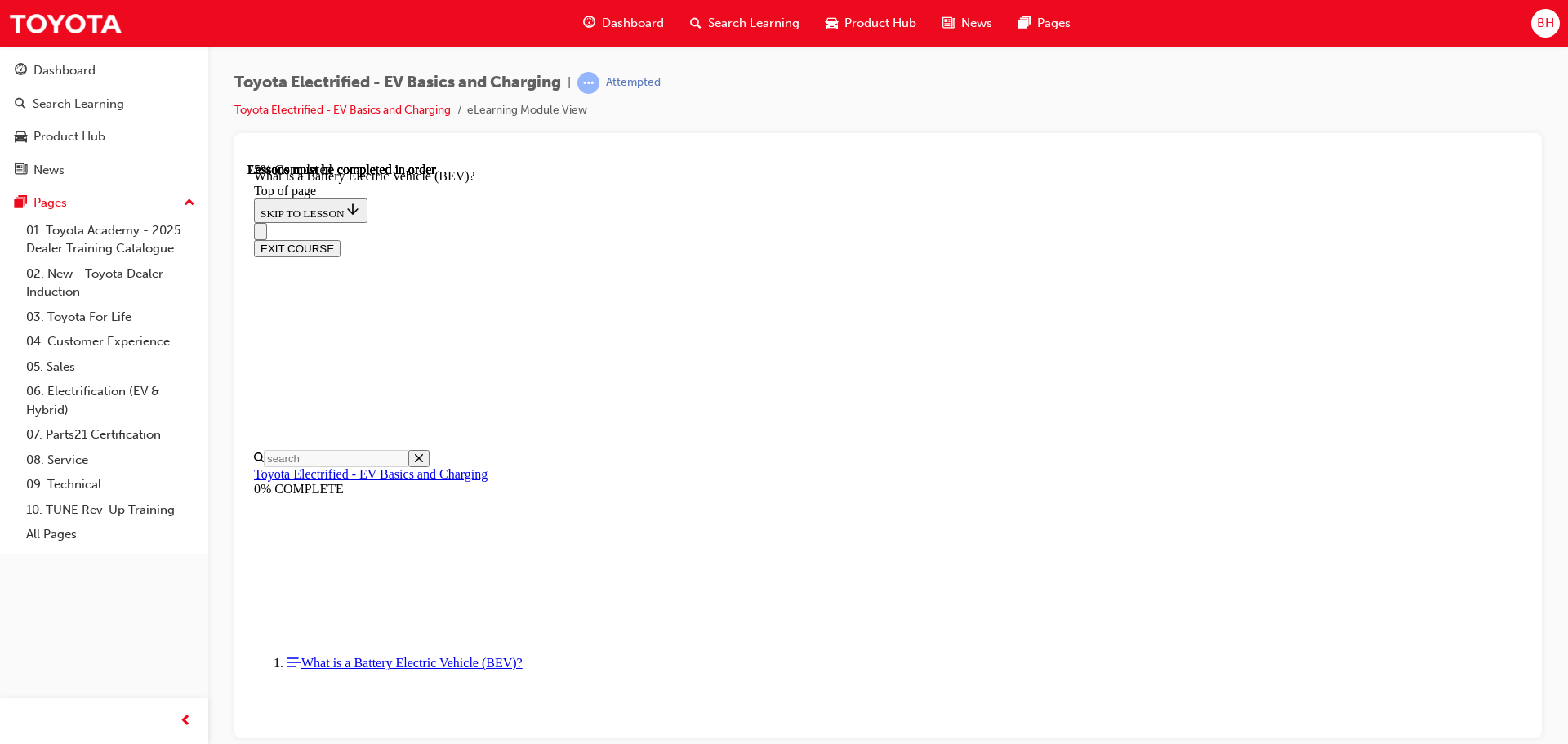 scroll, scrollTop: 1797, scrollLeft: 0, axis: vertical 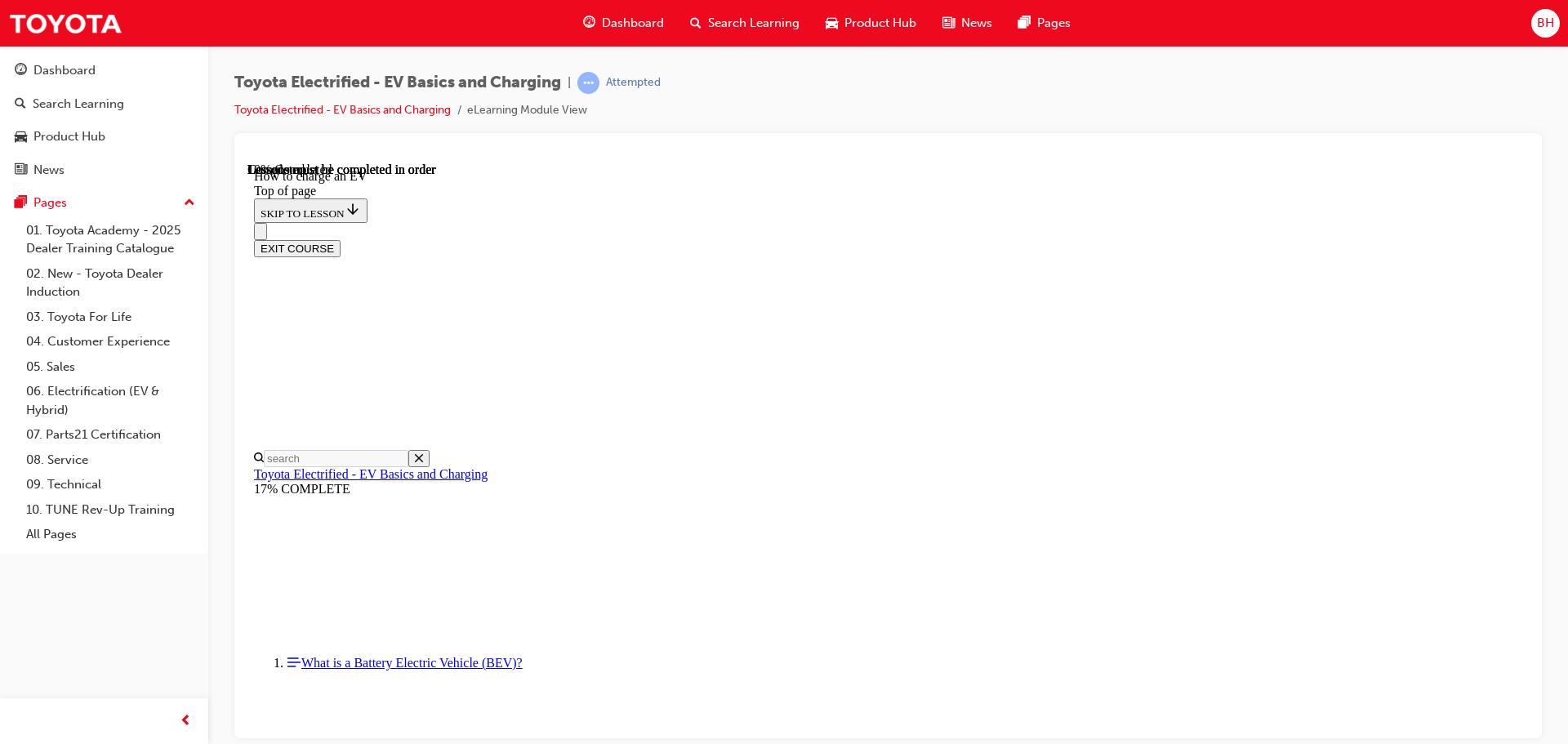 click on "Alternating Current" at bounding box center [904, 10157] 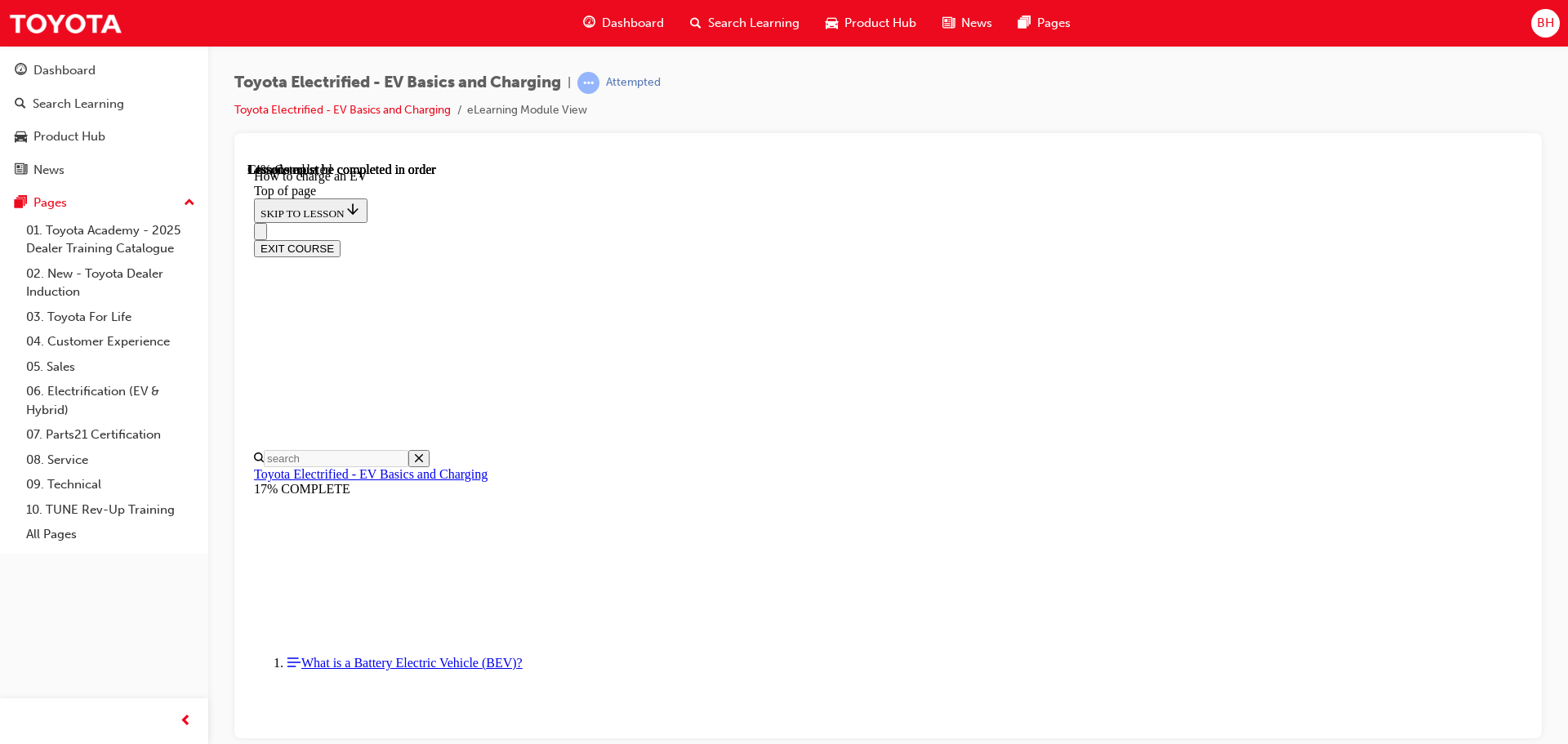 scroll, scrollTop: 459, scrollLeft: 0, axis: vertical 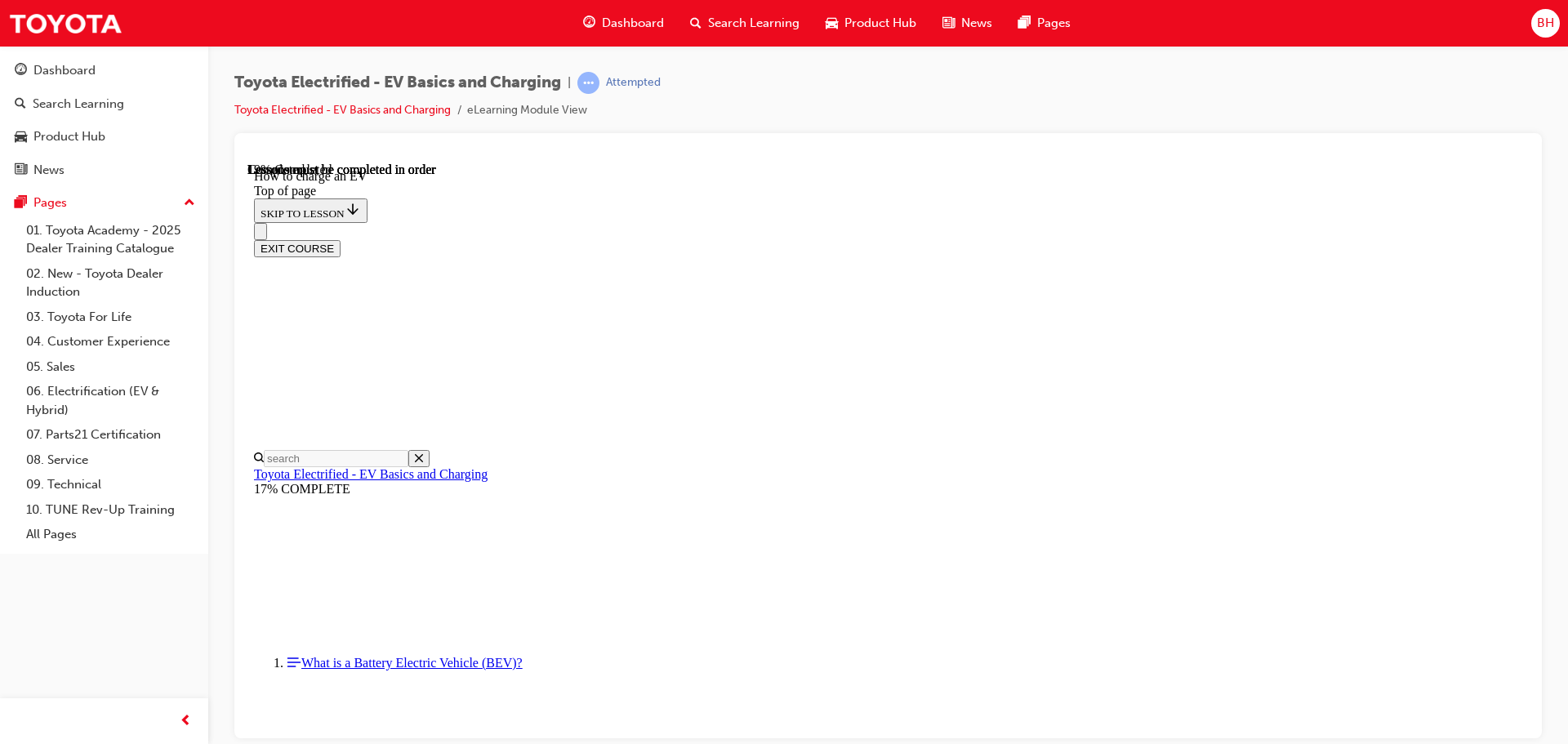 click on "Typically written as kWh. This term used so people know what the battery capacity  of a BEV is (in other words, how much energy the battery can store), the maximum speed at which a piece of charging equipment can go, or the maximum speed at which a BEV can be charged." at bounding box center [904, 10657] 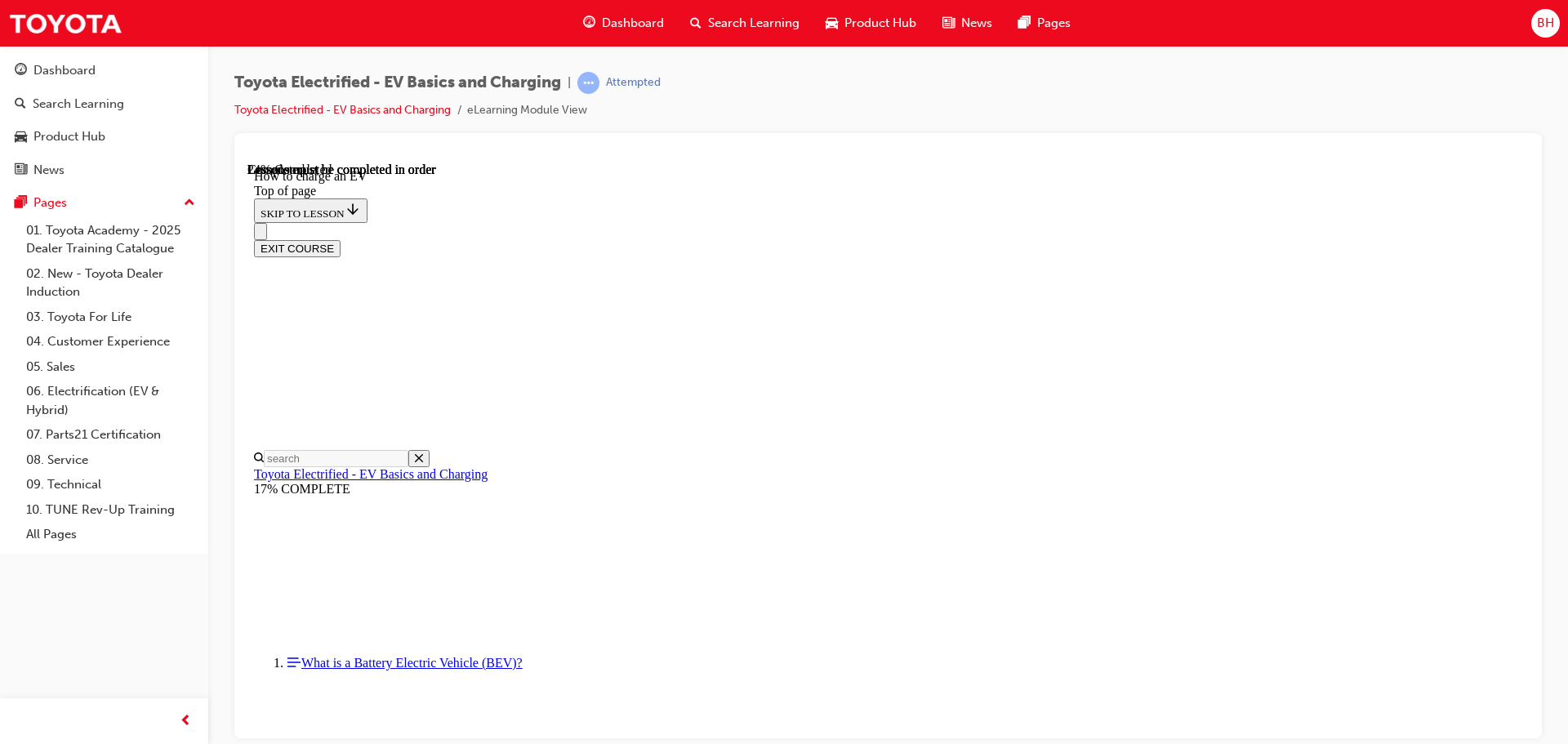 click on "Portable Charger (AC)" at bounding box center (310, 11027) 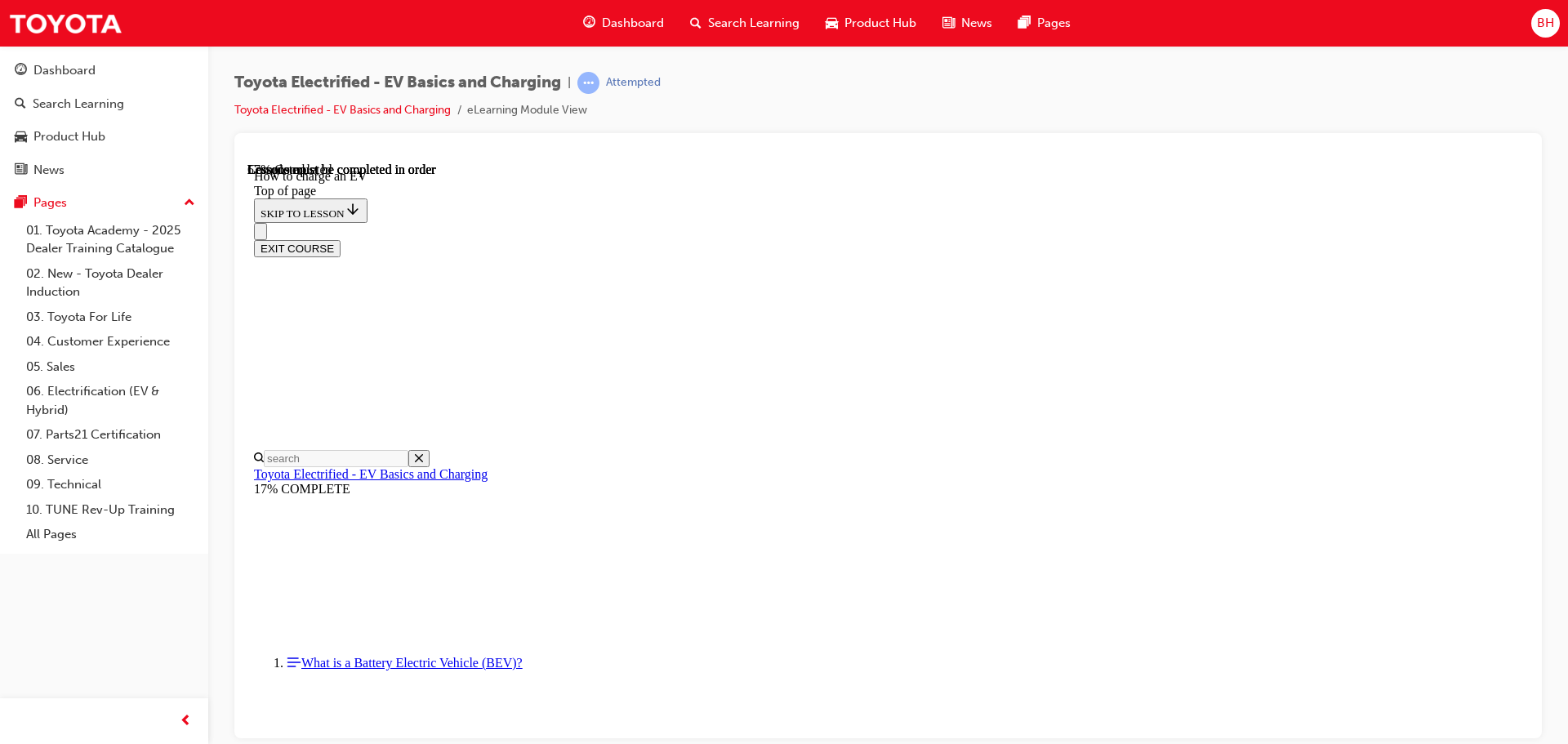 scroll, scrollTop: 1112, scrollLeft: 0, axis: vertical 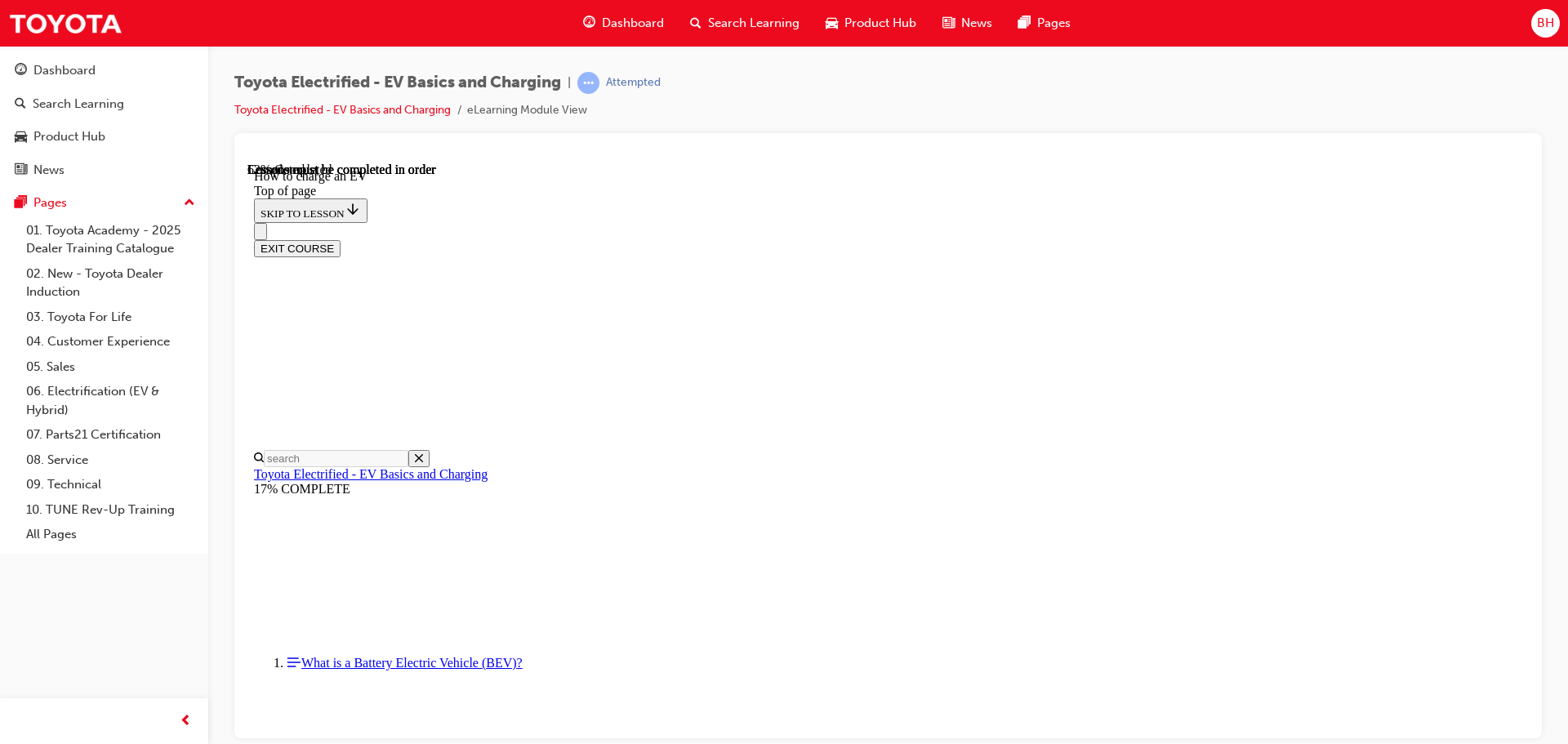 click at bounding box center (293, 13768) 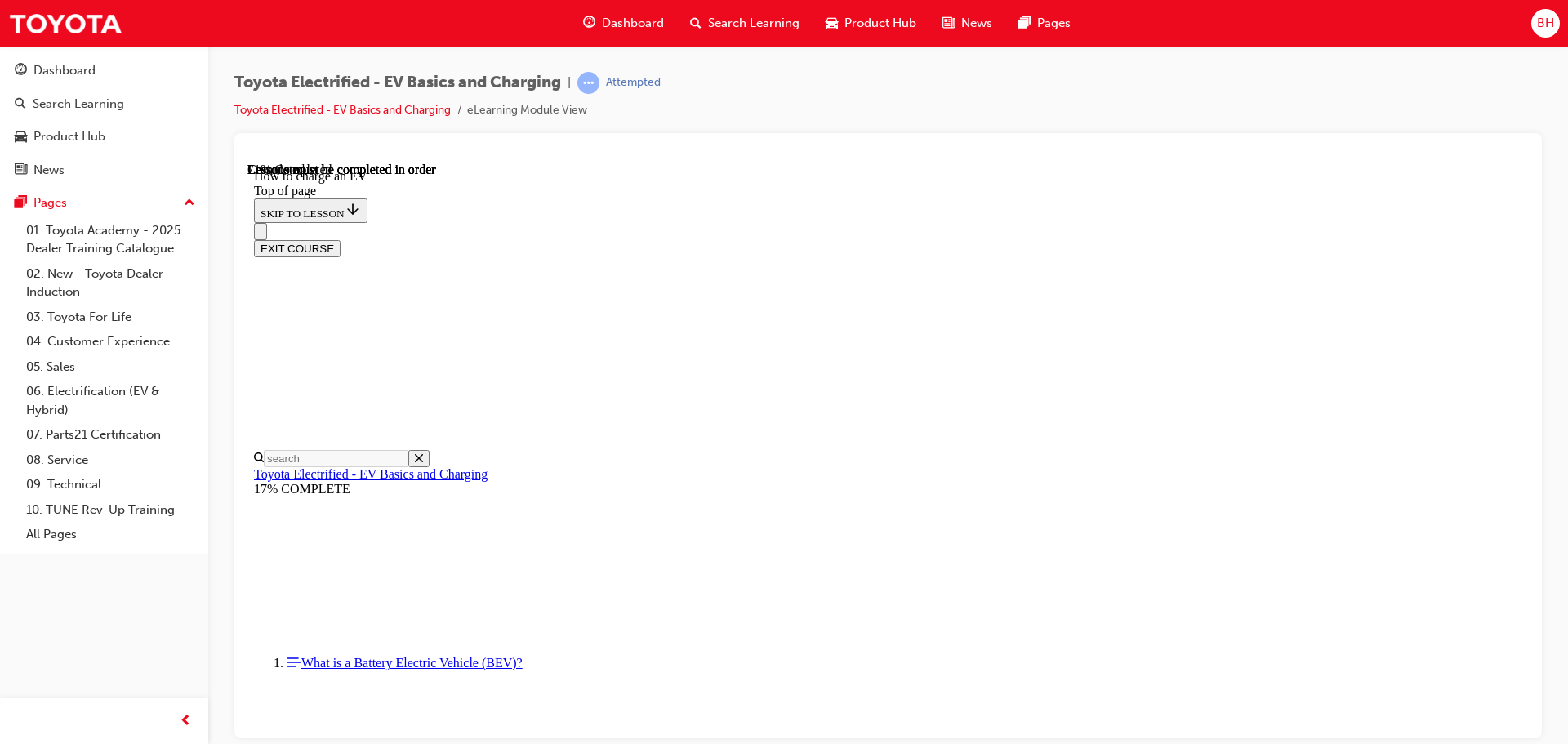 scroll, scrollTop: 5117, scrollLeft: 0, axis: vertical 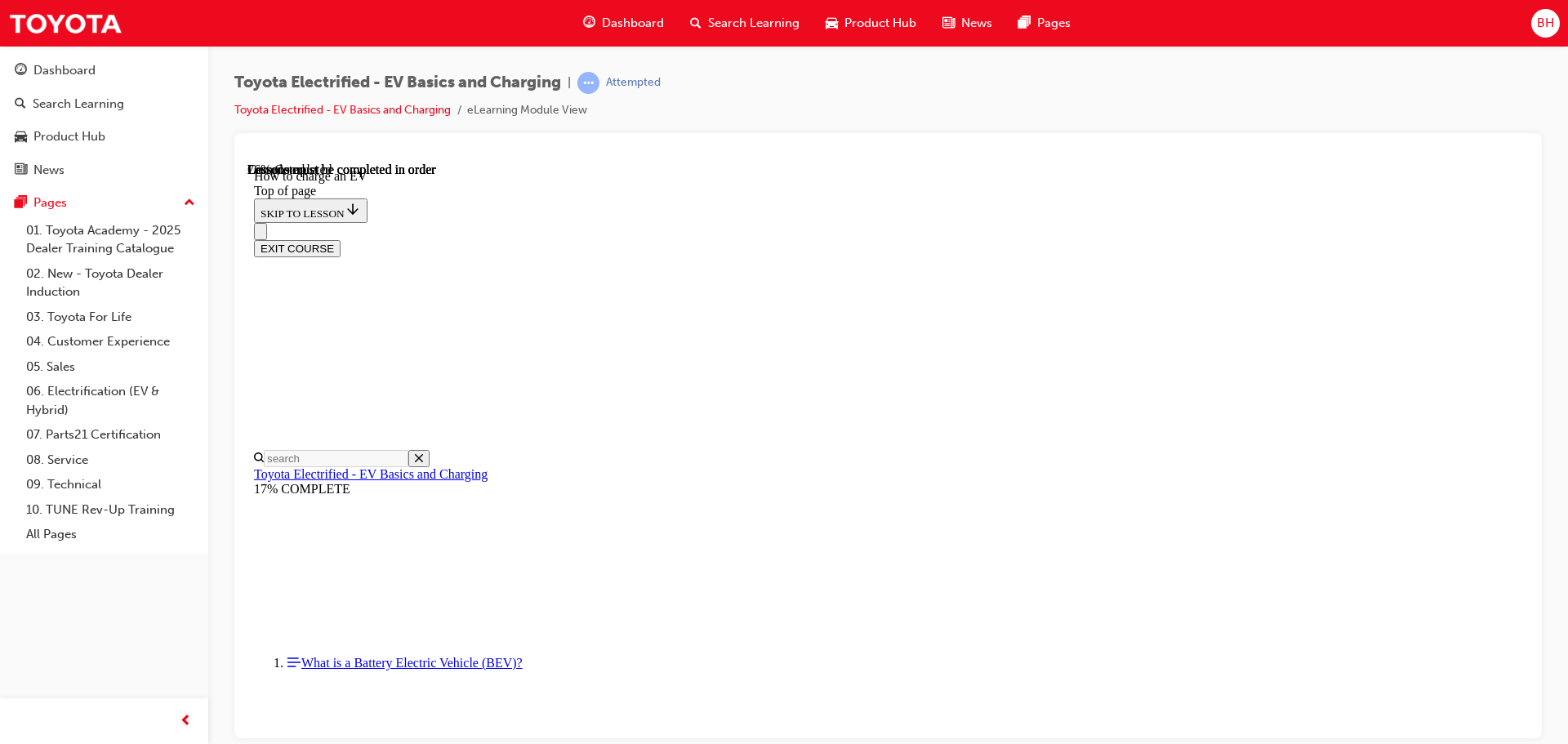 click at bounding box center (287, 14071) 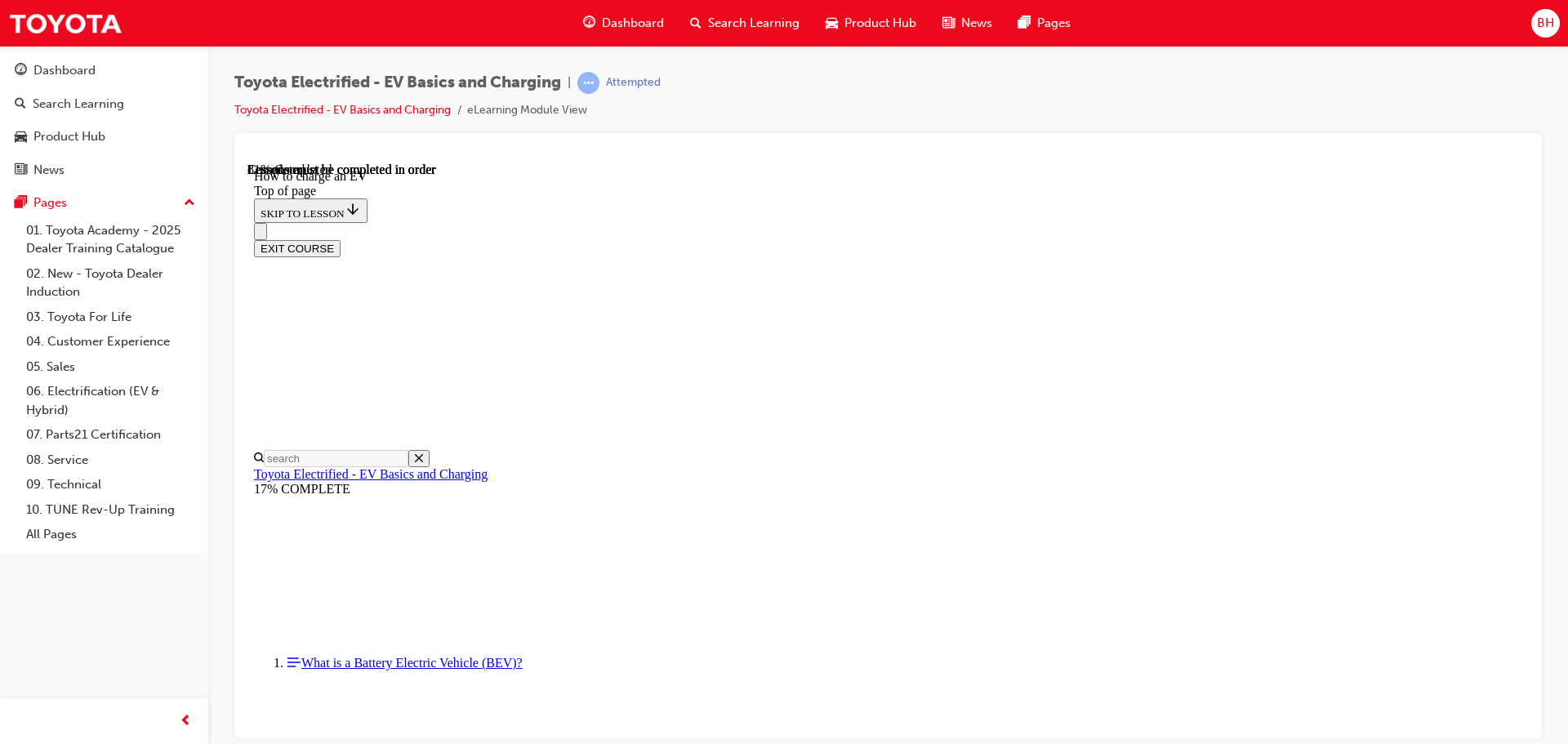 scroll, scrollTop: 6065, scrollLeft: 0, axis: vertical 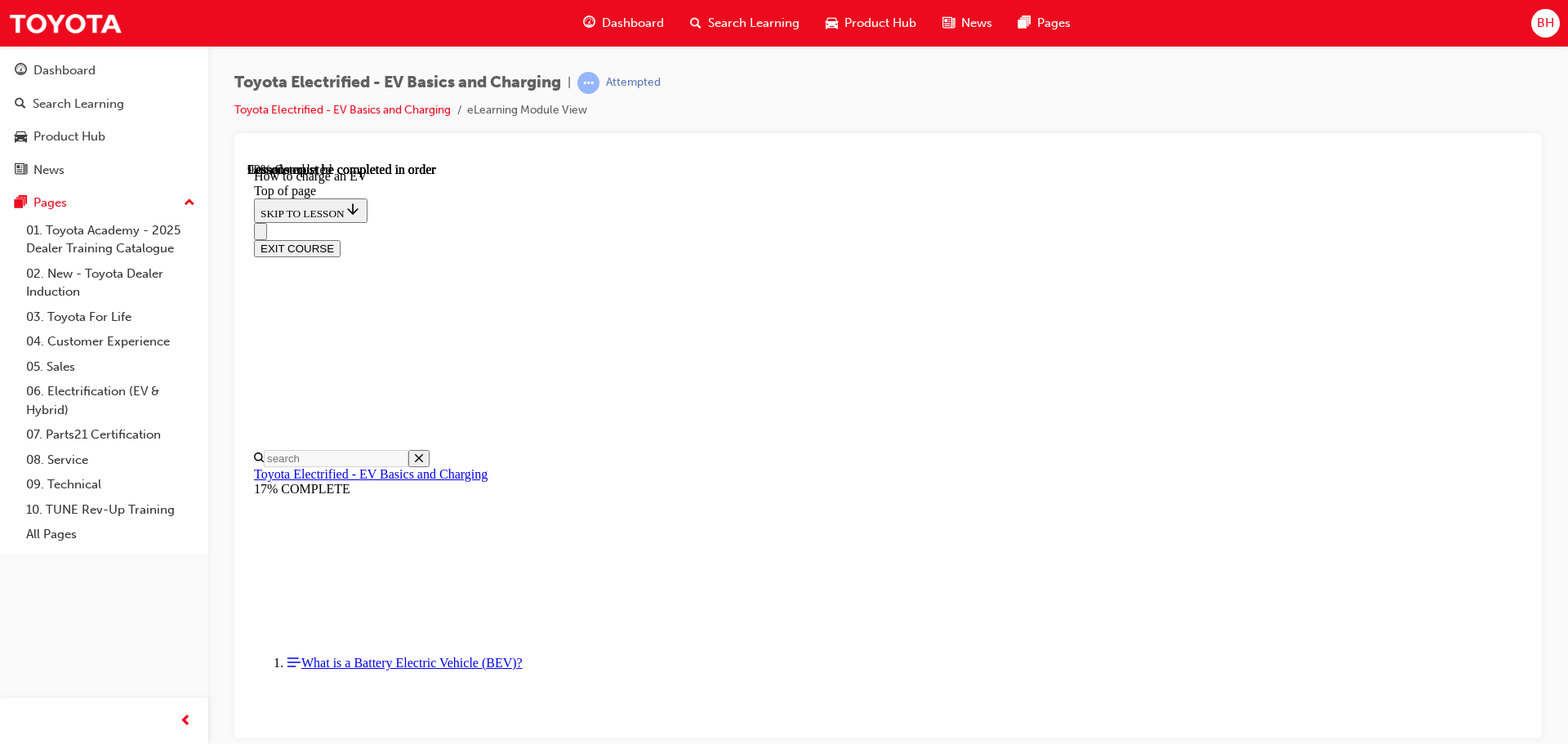 click on "Complete the content above before moving on." at bounding box center [888, 14860] 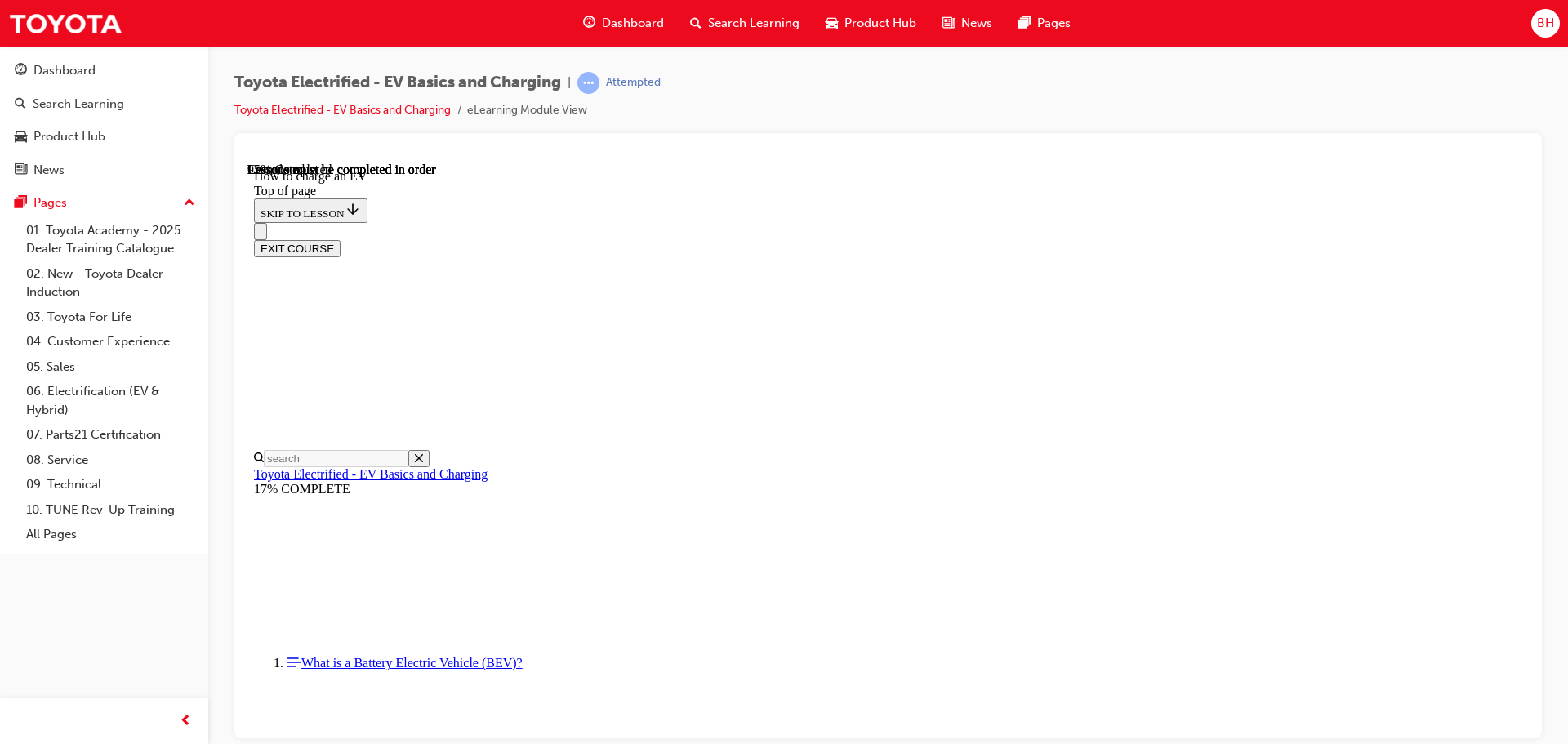 click on "CONTINUE" at bounding box center (288, 14861) 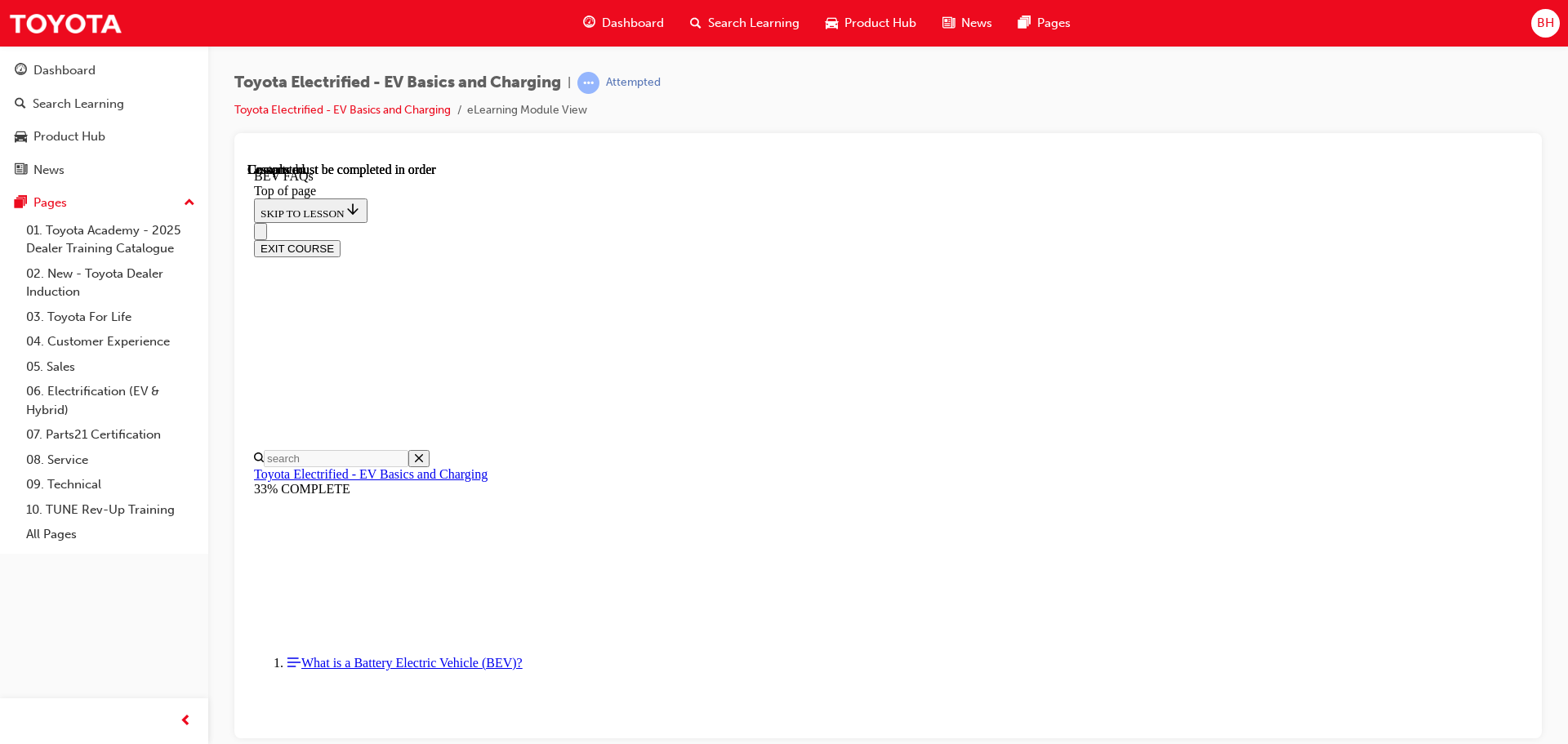 scroll, scrollTop: 0, scrollLeft: 0, axis: both 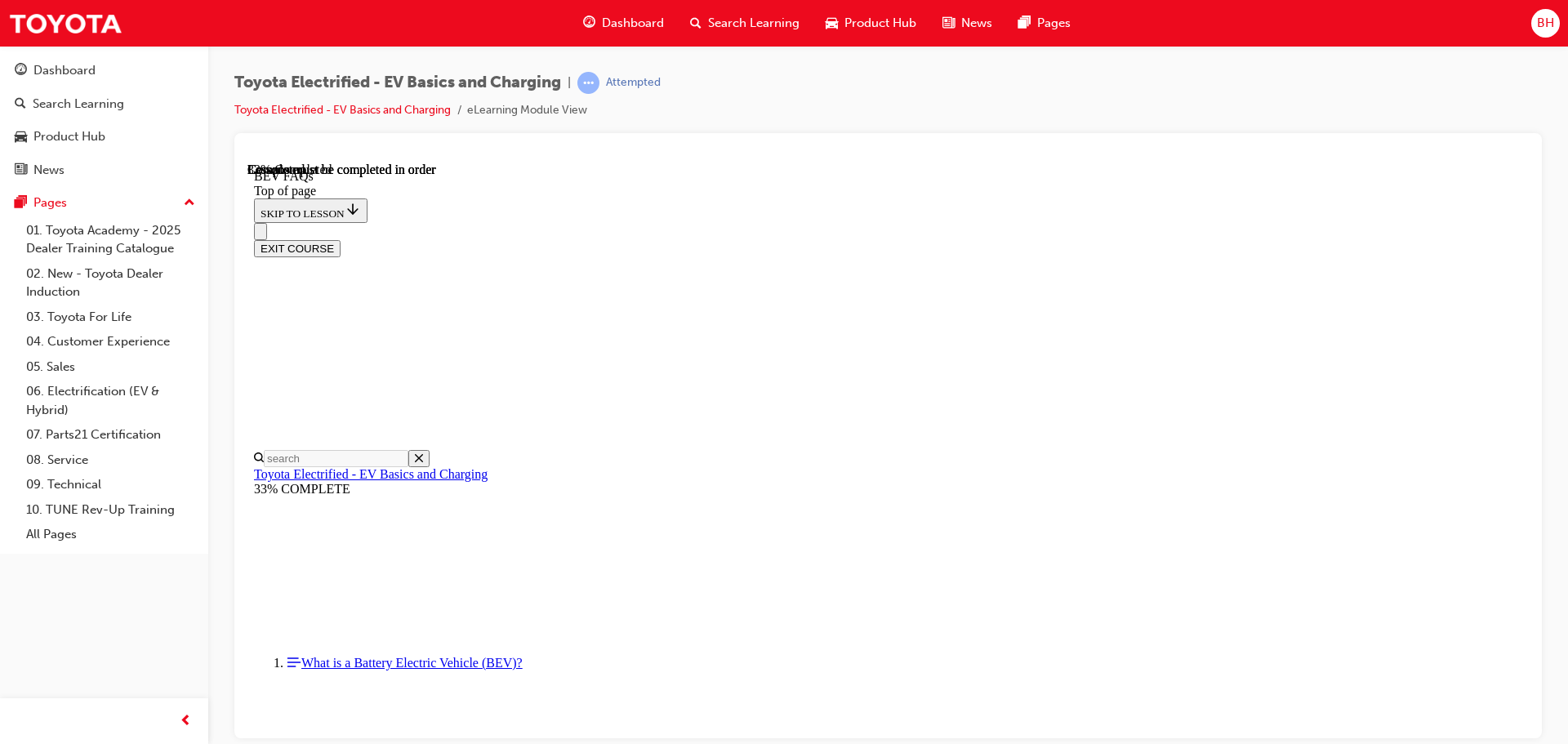 click on "What things can affect charging speed?" at bounding box center (345, 9933) 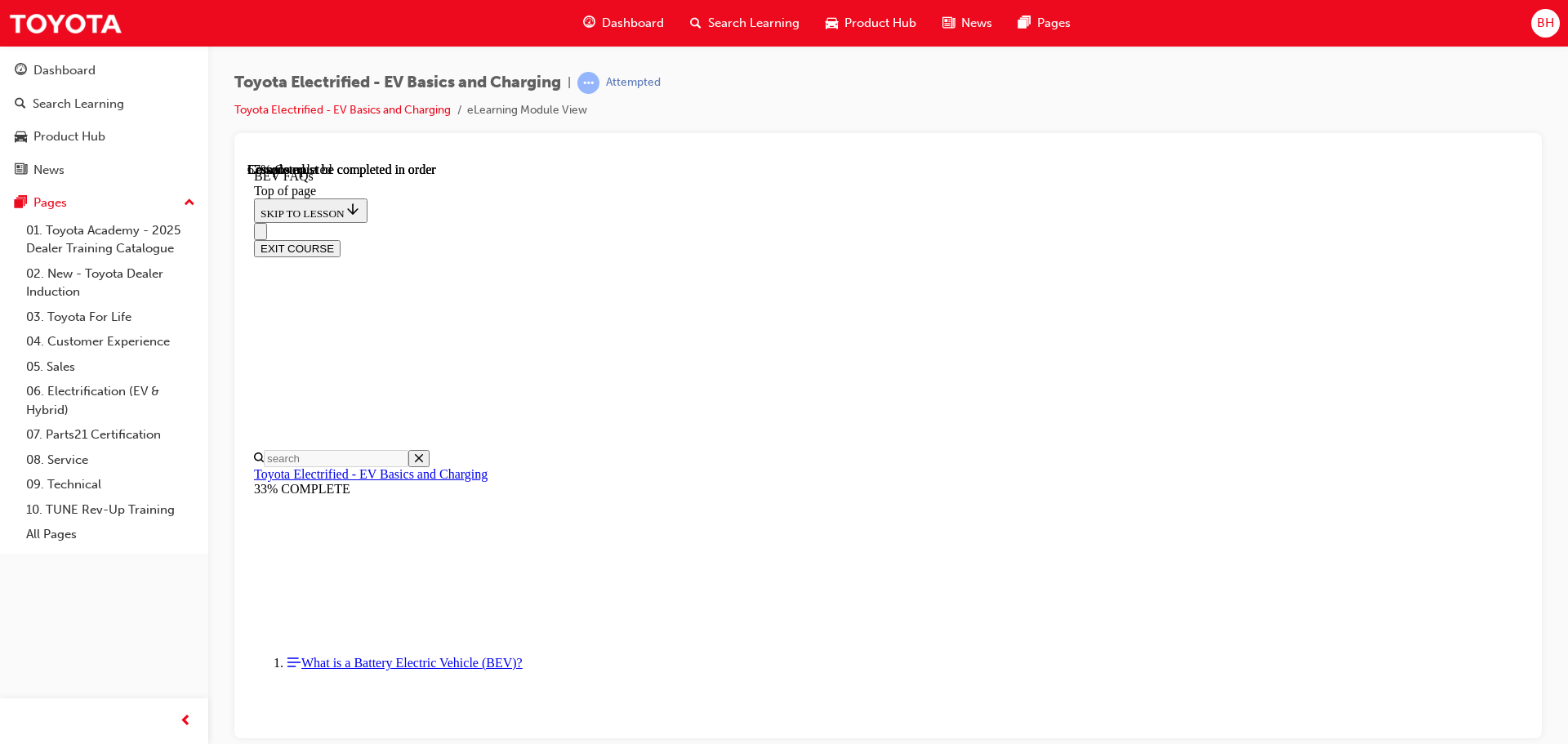 scroll, scrollTop: 2907, scrollLeft: 0, axis: vertical 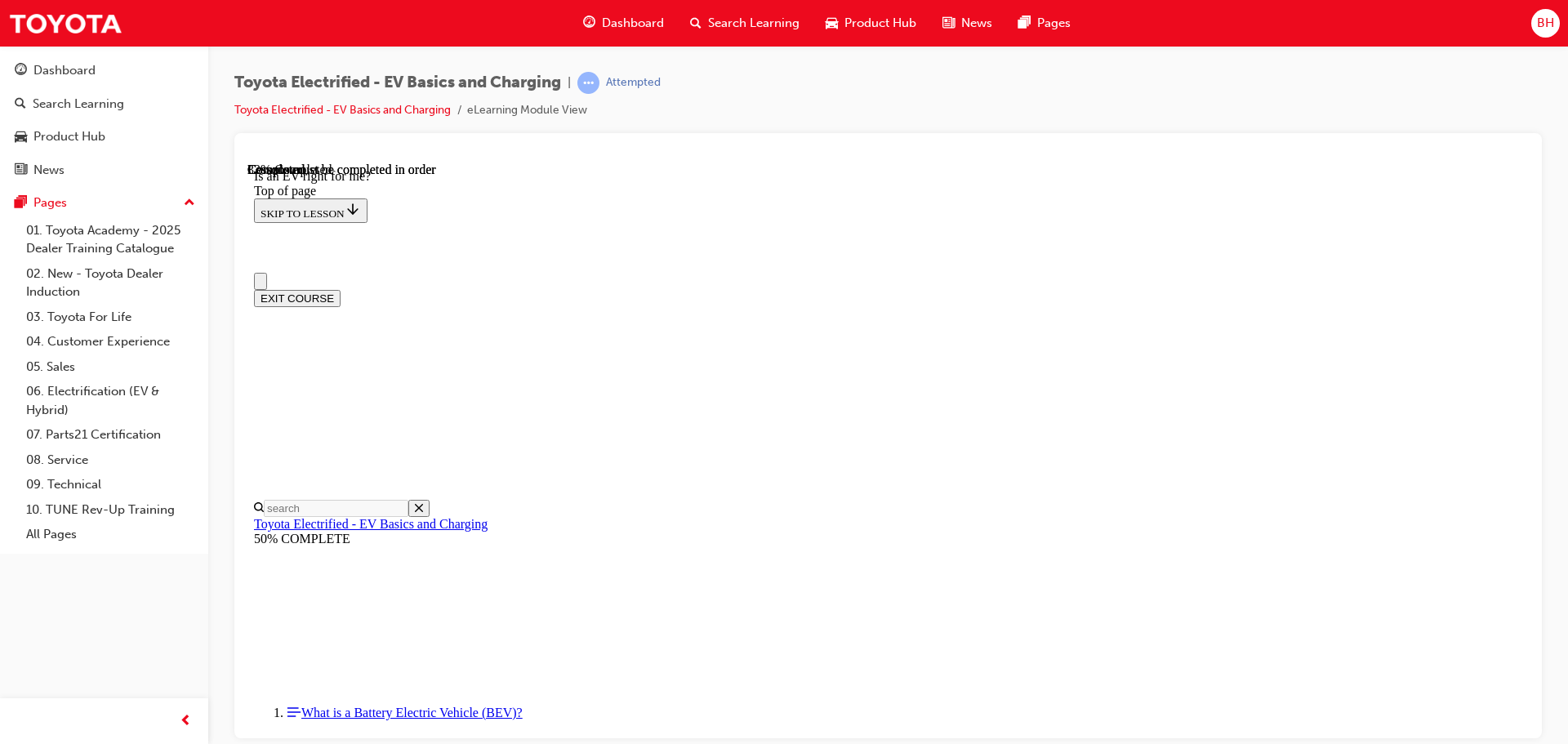 click on "Lesson 3 - BEV FAQs" at bounding box center [312, 9667] 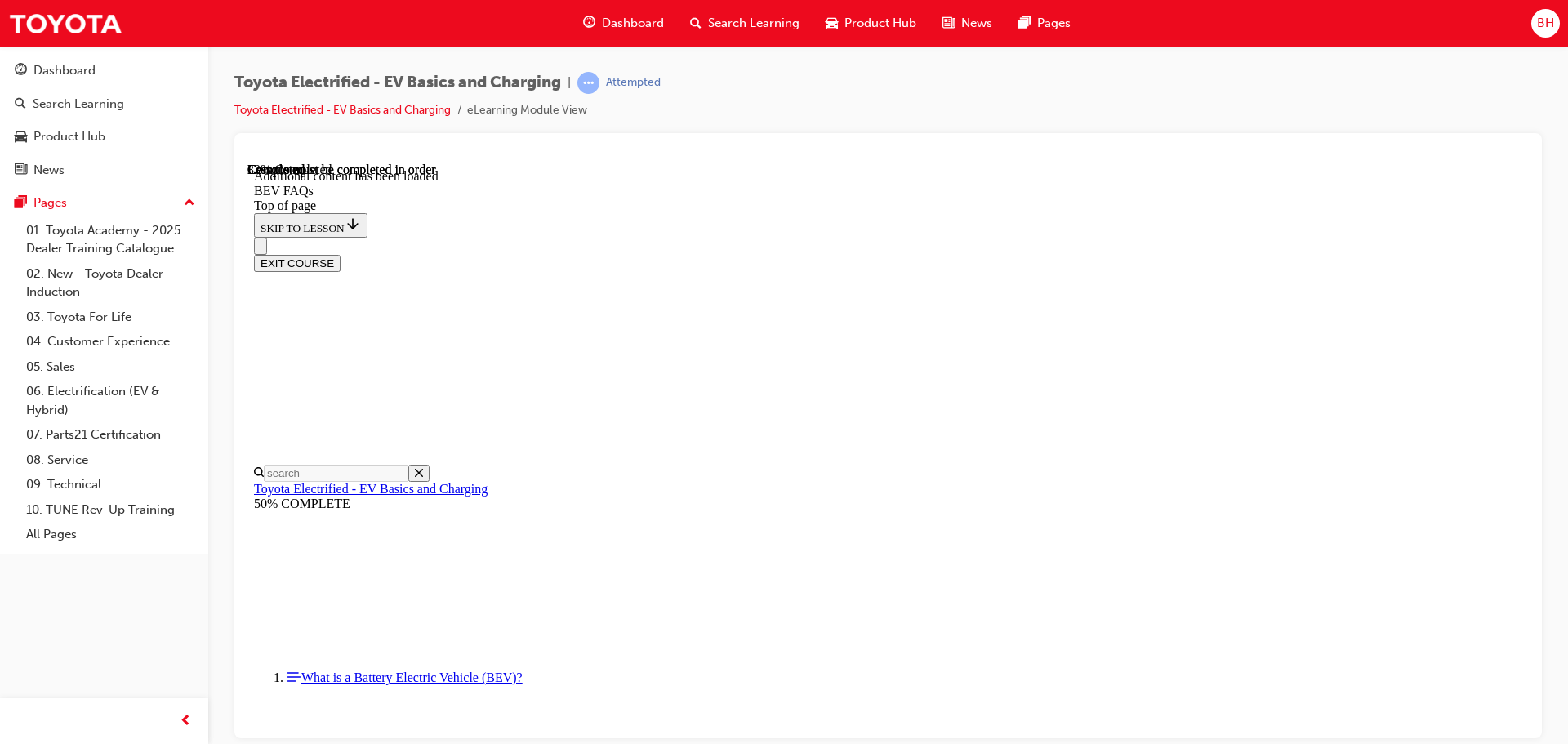 scroll, scrollTop: 377, scrollLeft: 0, axis: vertical 